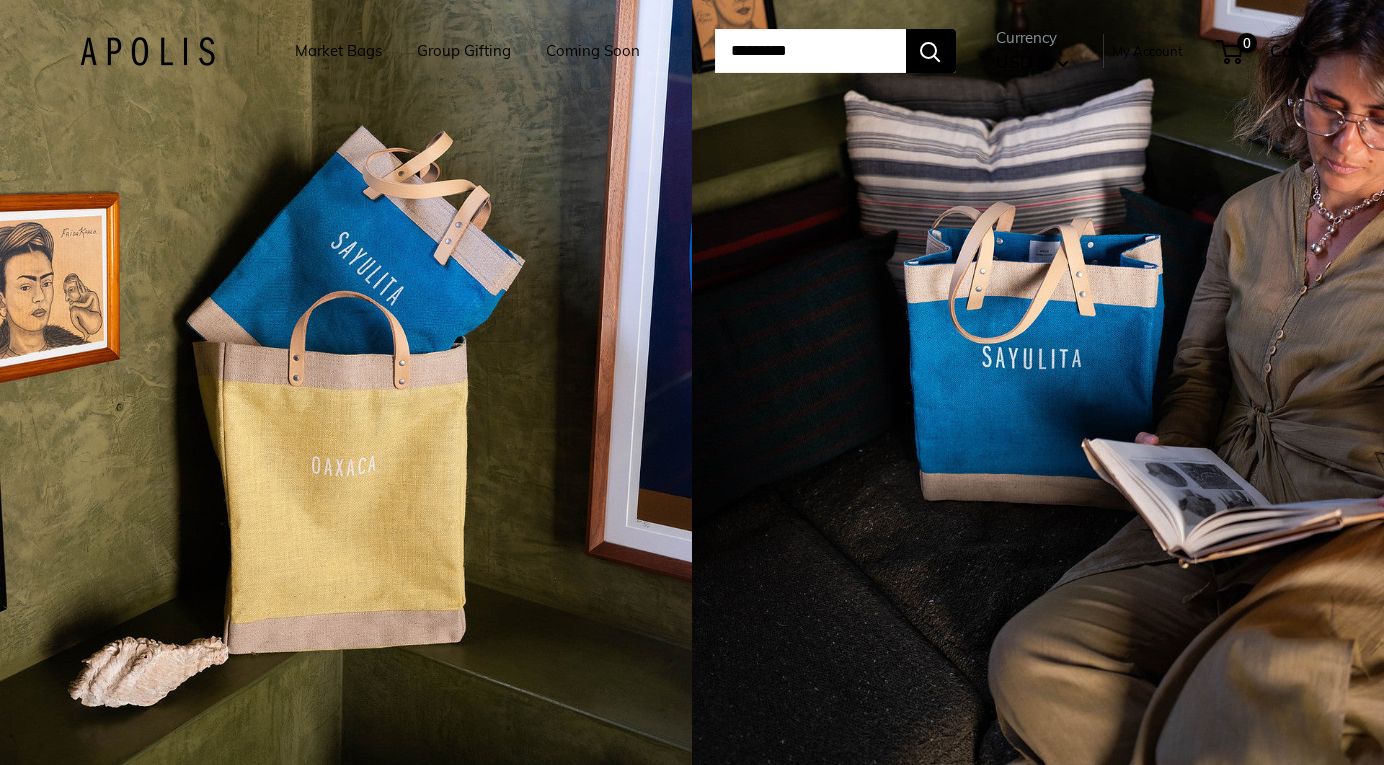 scroll, scrollTop: 0, scrollLeft: 0, axis: both 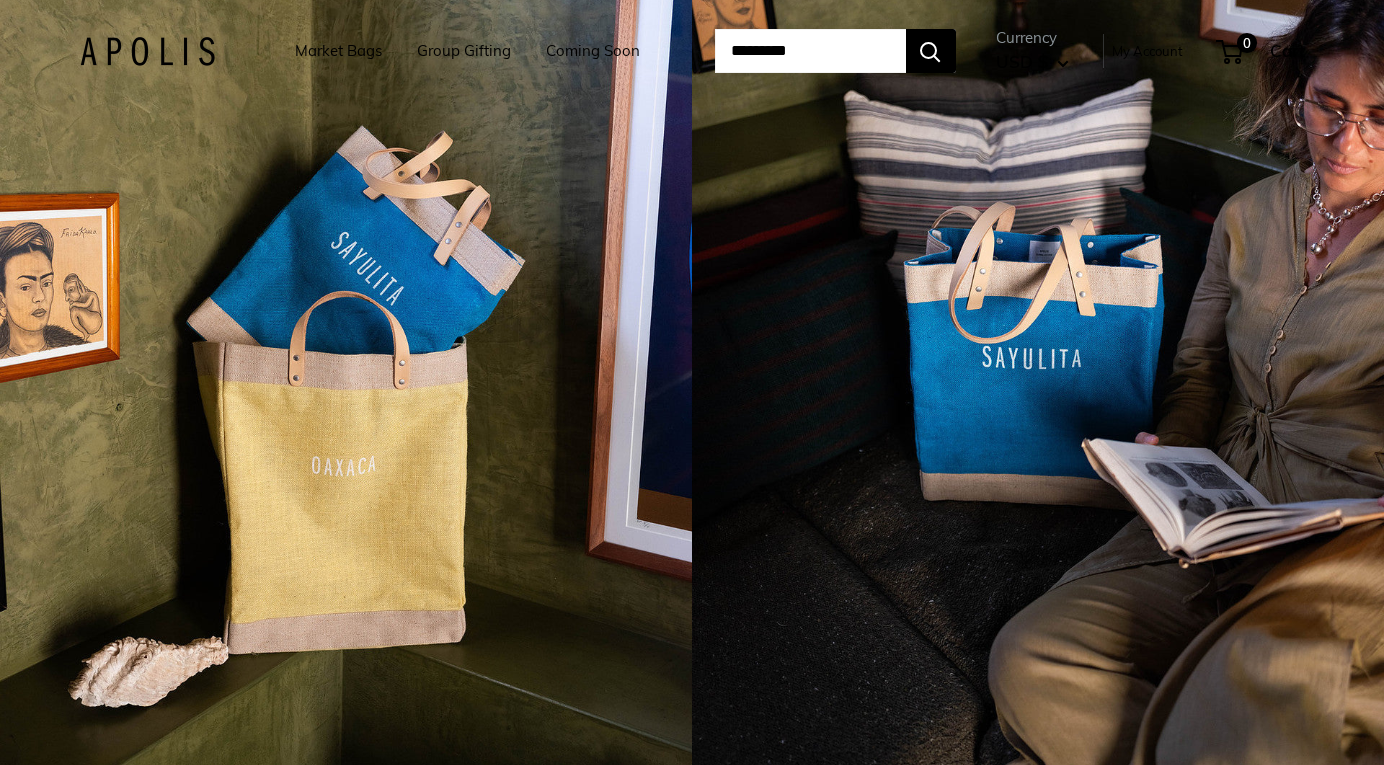 click on "Group Gifting" at bounding box center [464, 51] 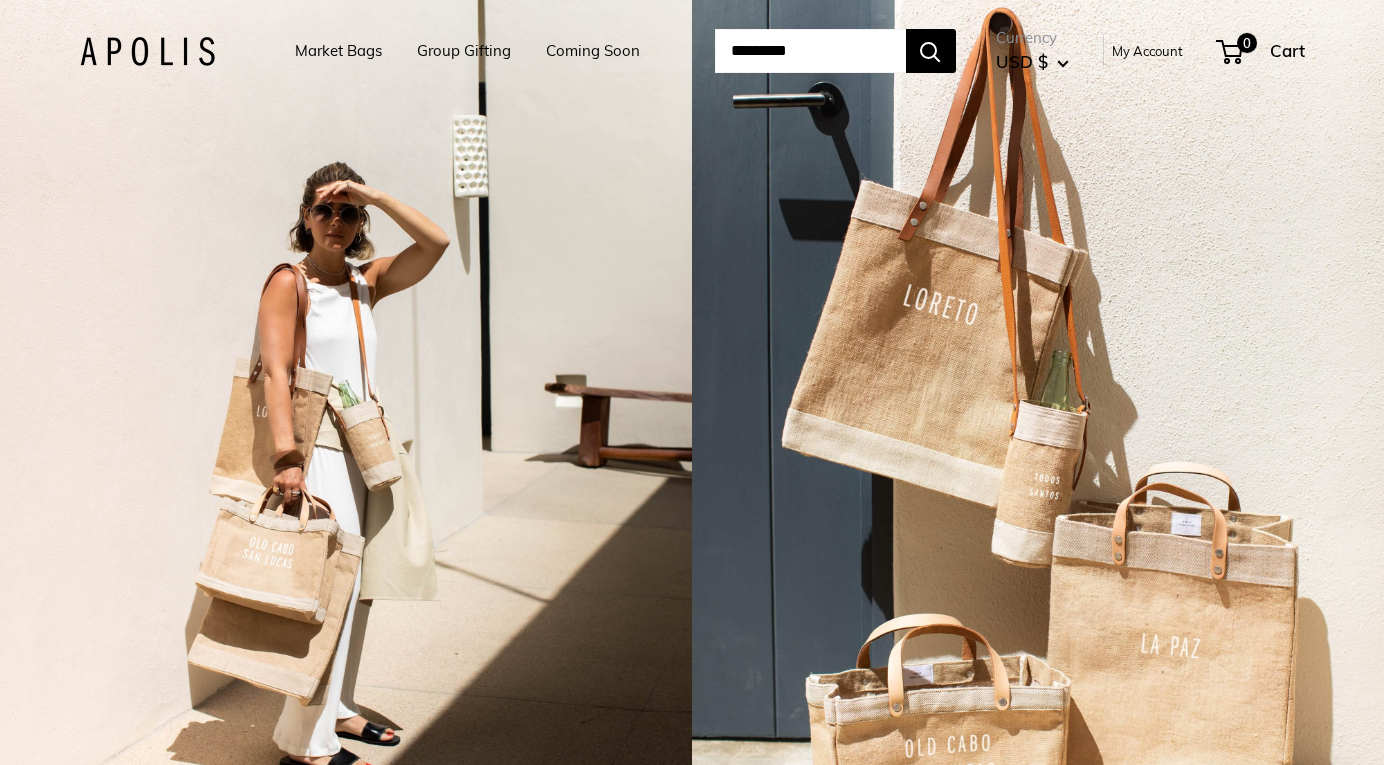 scroll, scrollTop: 0, scrollLeft: 0, axis: both 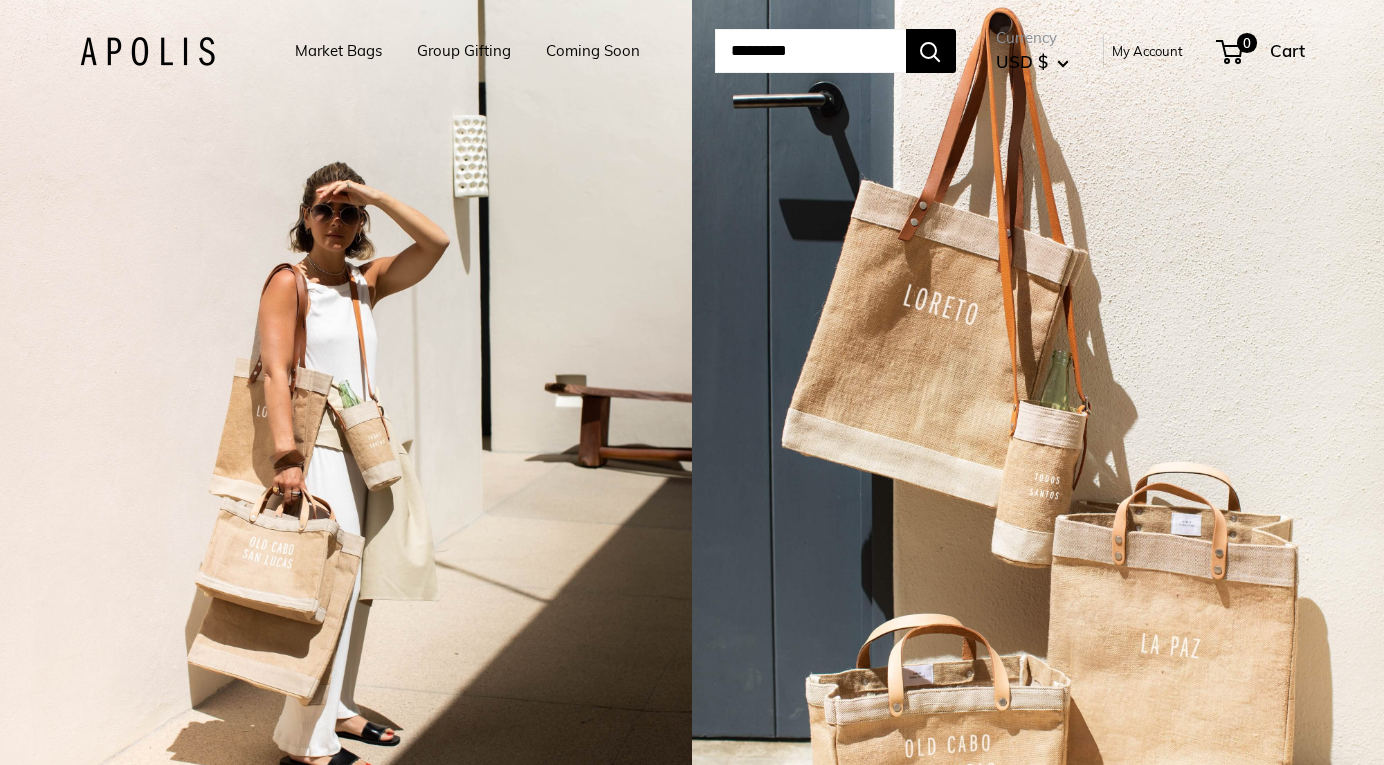 click at bounding box center (810, 51) 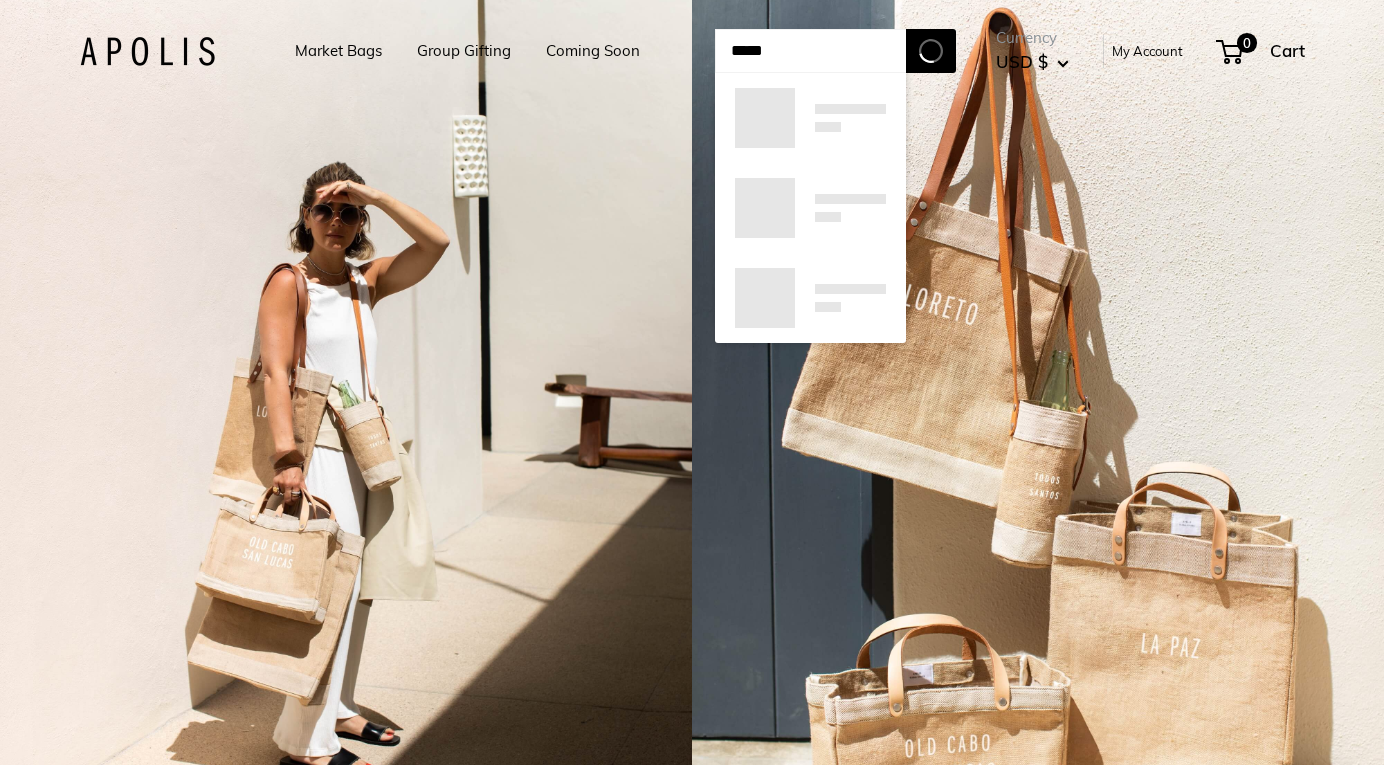 type on "*****" 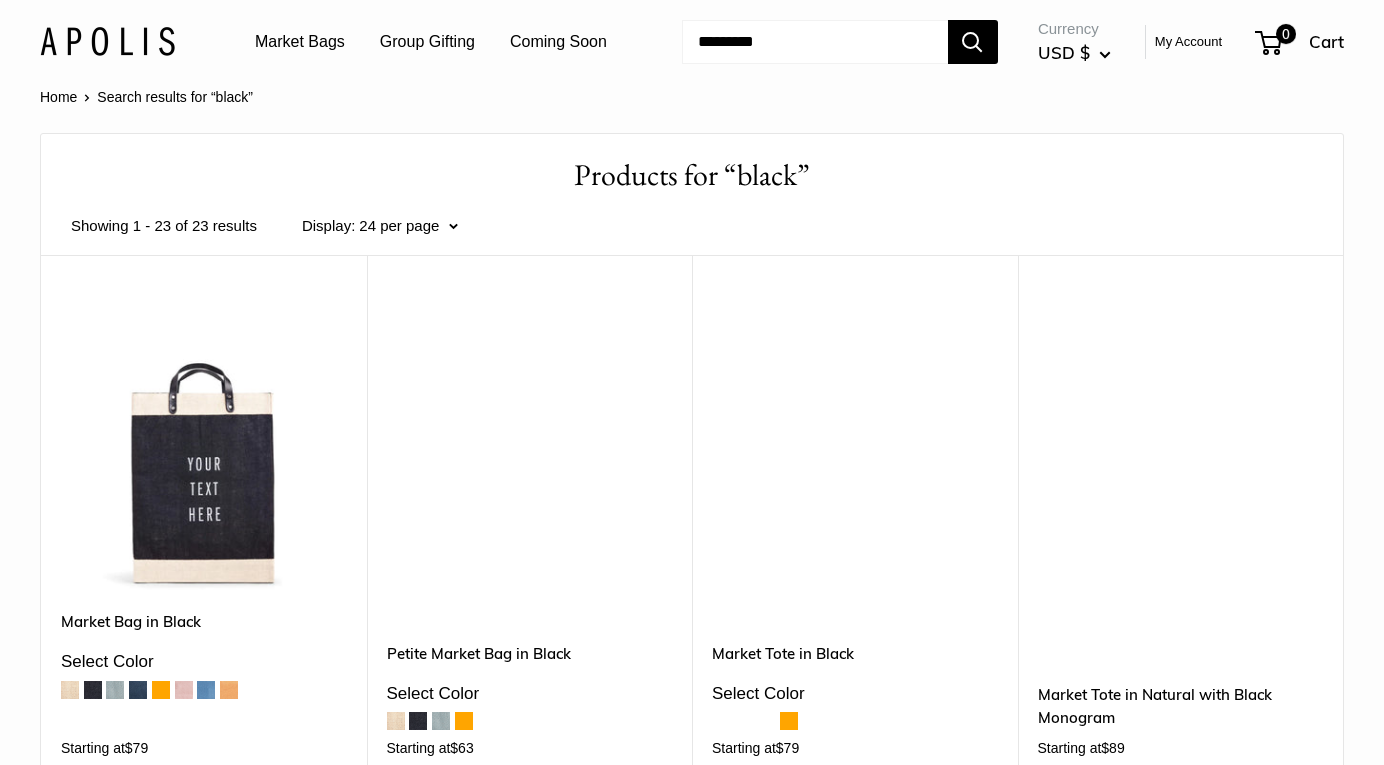 scroll, scrollTop: 0, scrollLeft: 0, axis: both 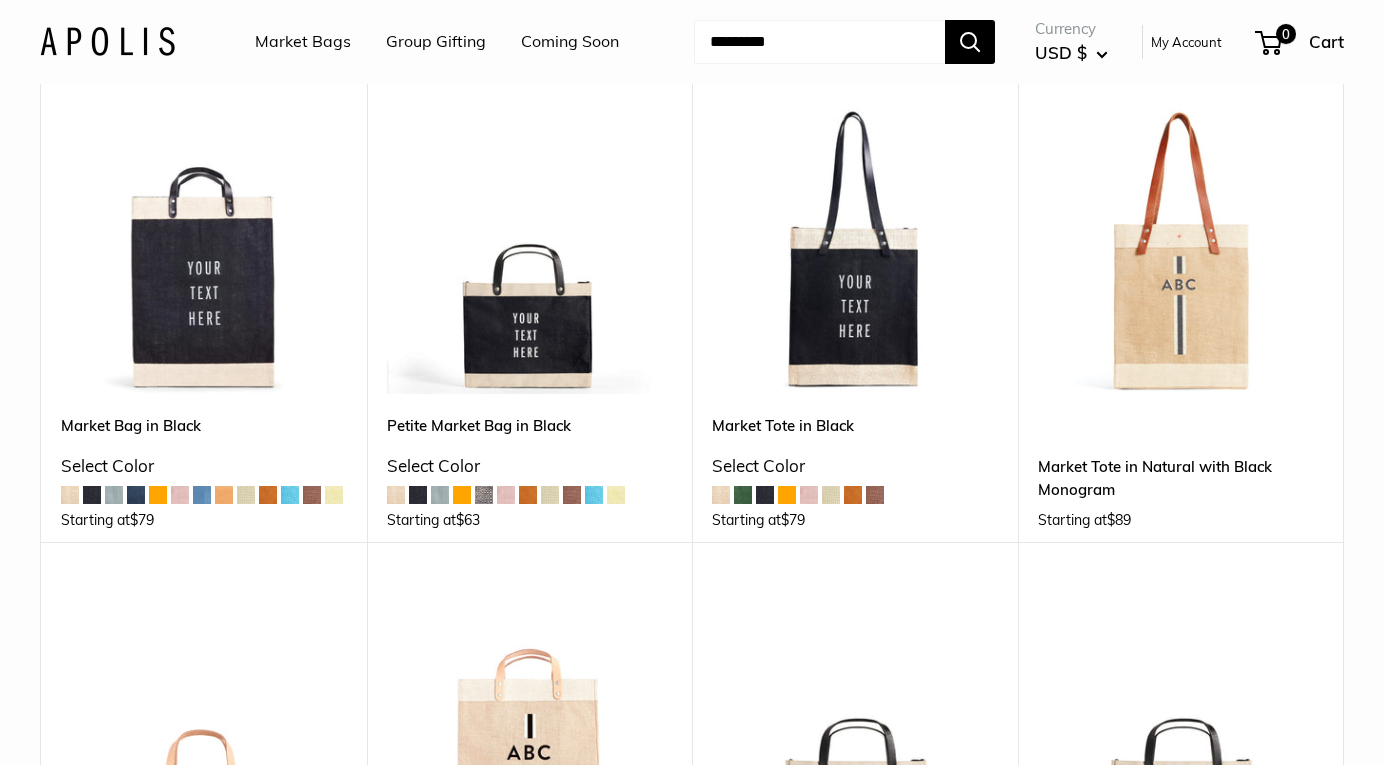 click at bounding box center [0, 0] 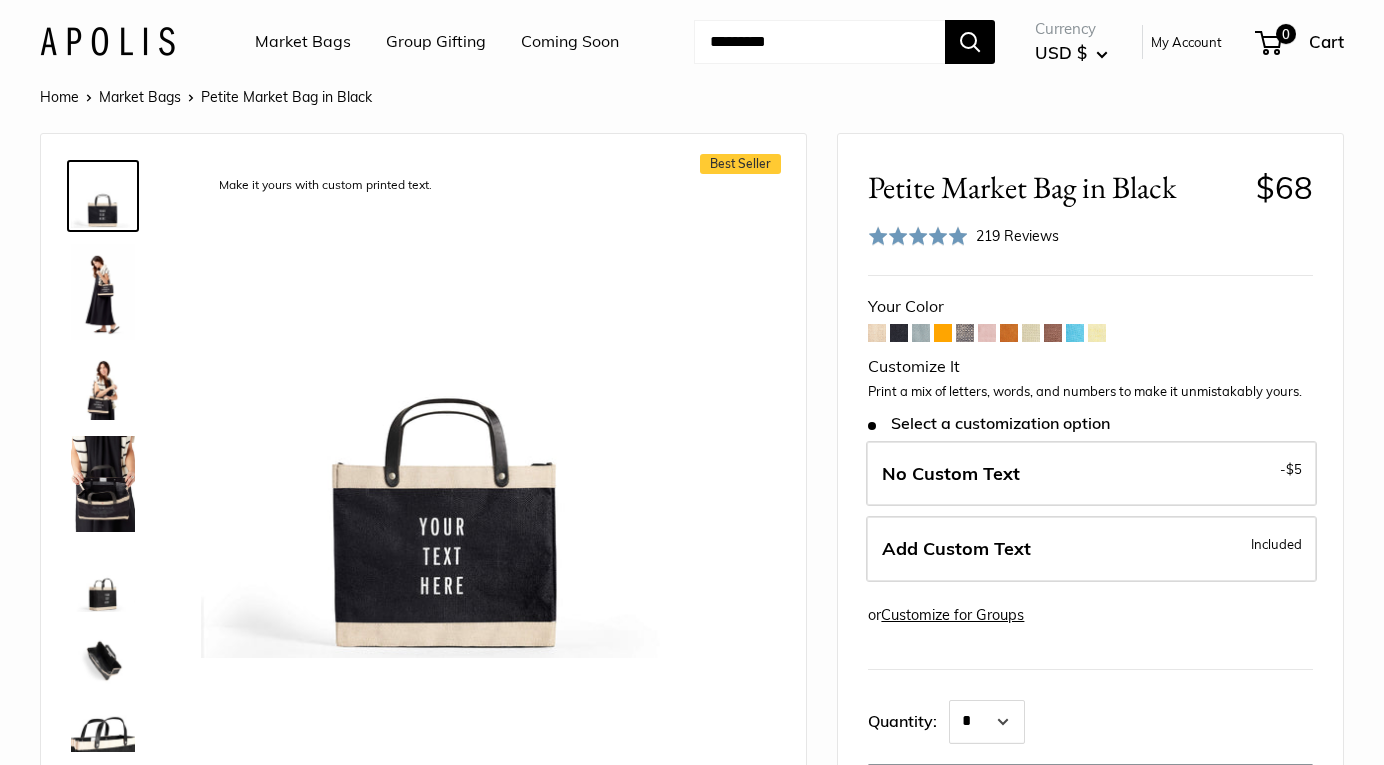 scroll, scrollTop: 0, scrollLeft: 0, axis: both 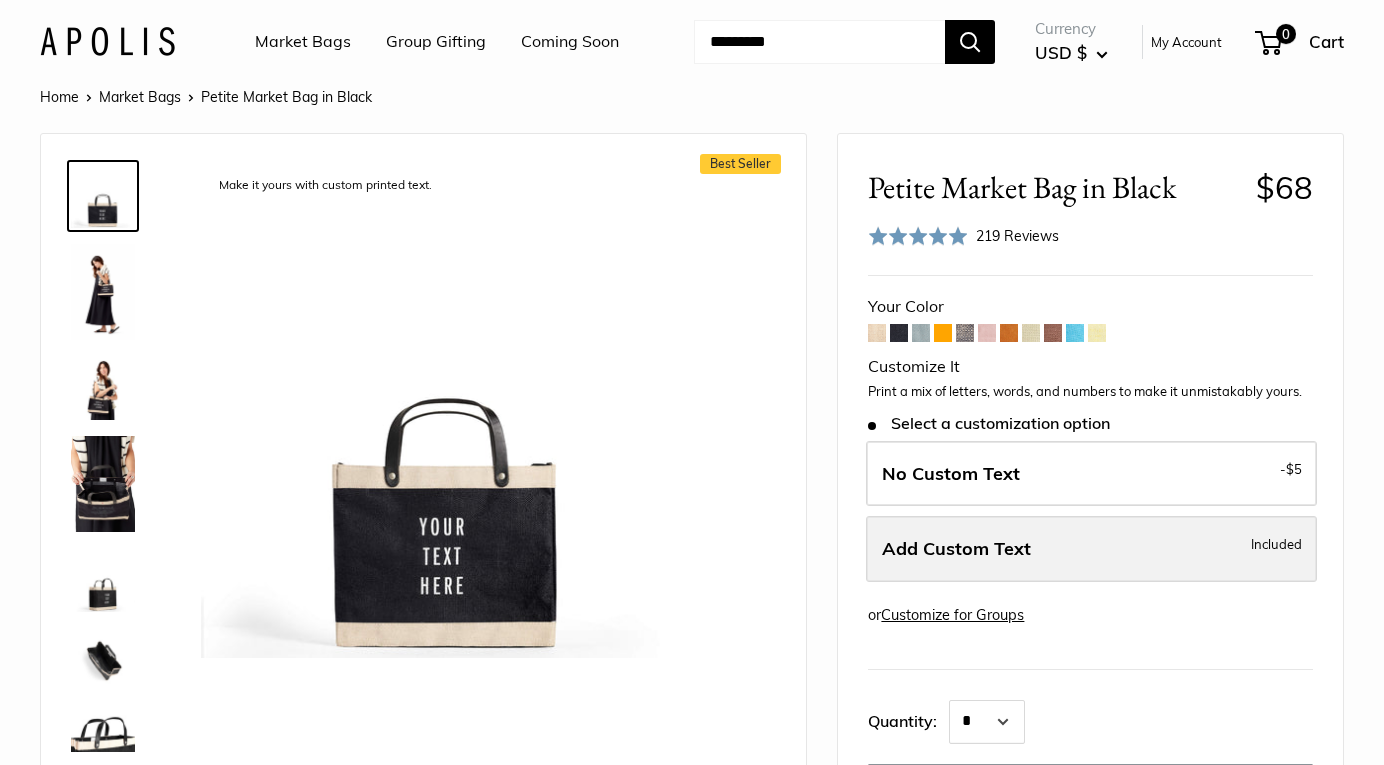 click on "Add Custom Text
Included" at bounding box center (1091, 549) 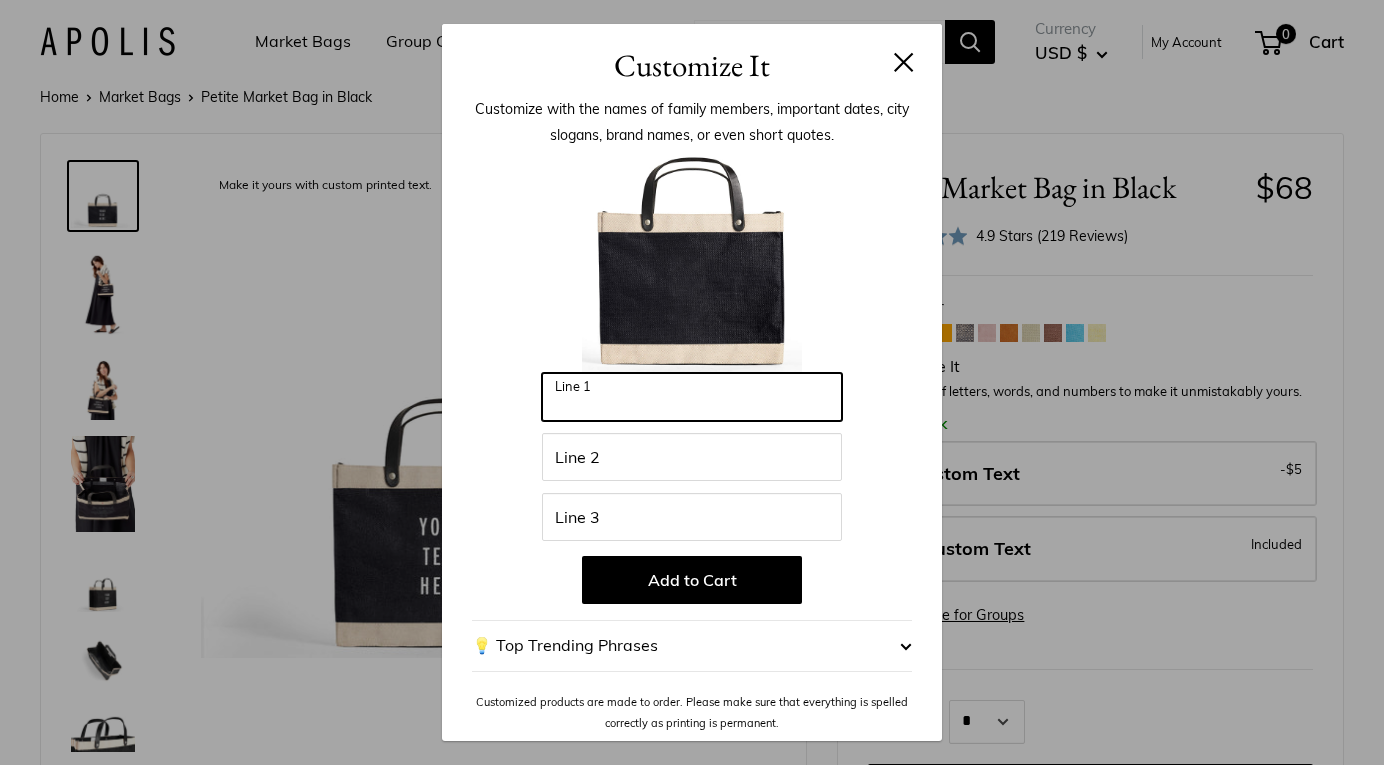 click on "Line 1" at bounding box center [692, 397] 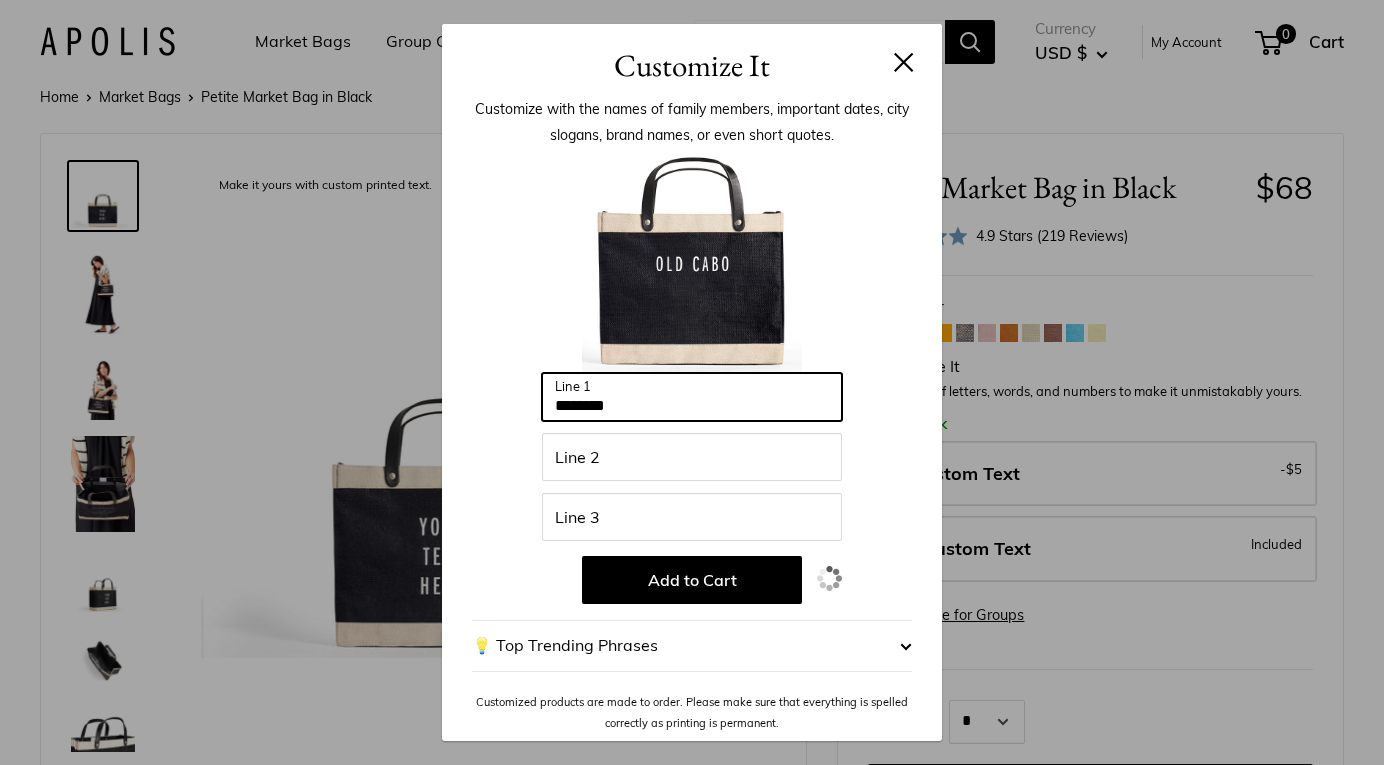 type on "********" 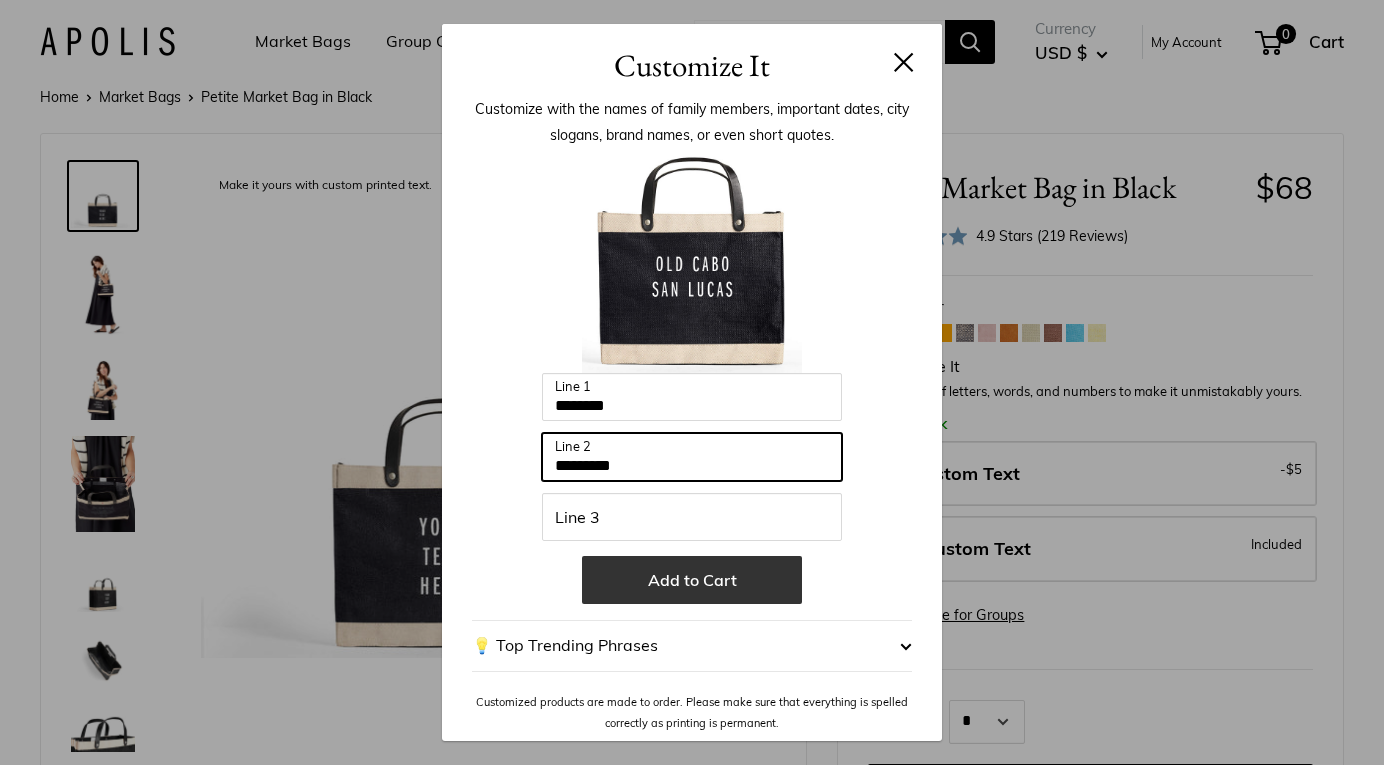 type on "*********" 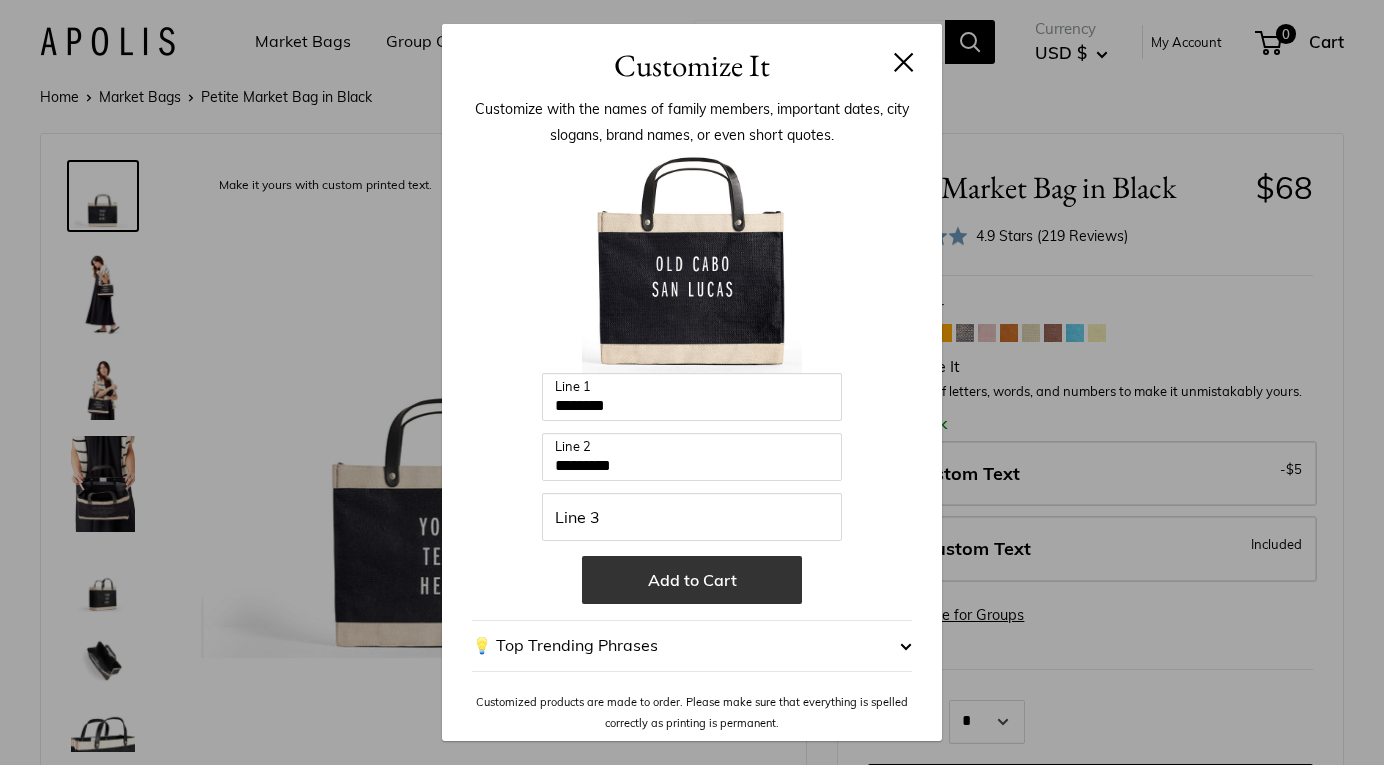 click on "Add to Cart" at bounding box center (692, 580) 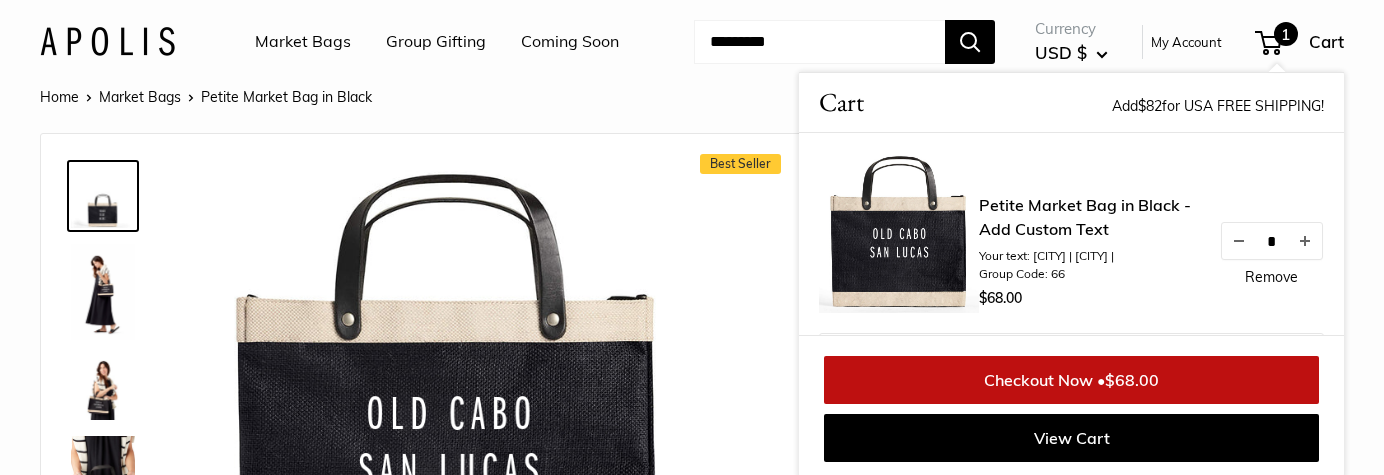 drag, startPoint x: 445, startPoint y: 511, endPoint x: 495, endPoint y: 756, distance: 250.04999 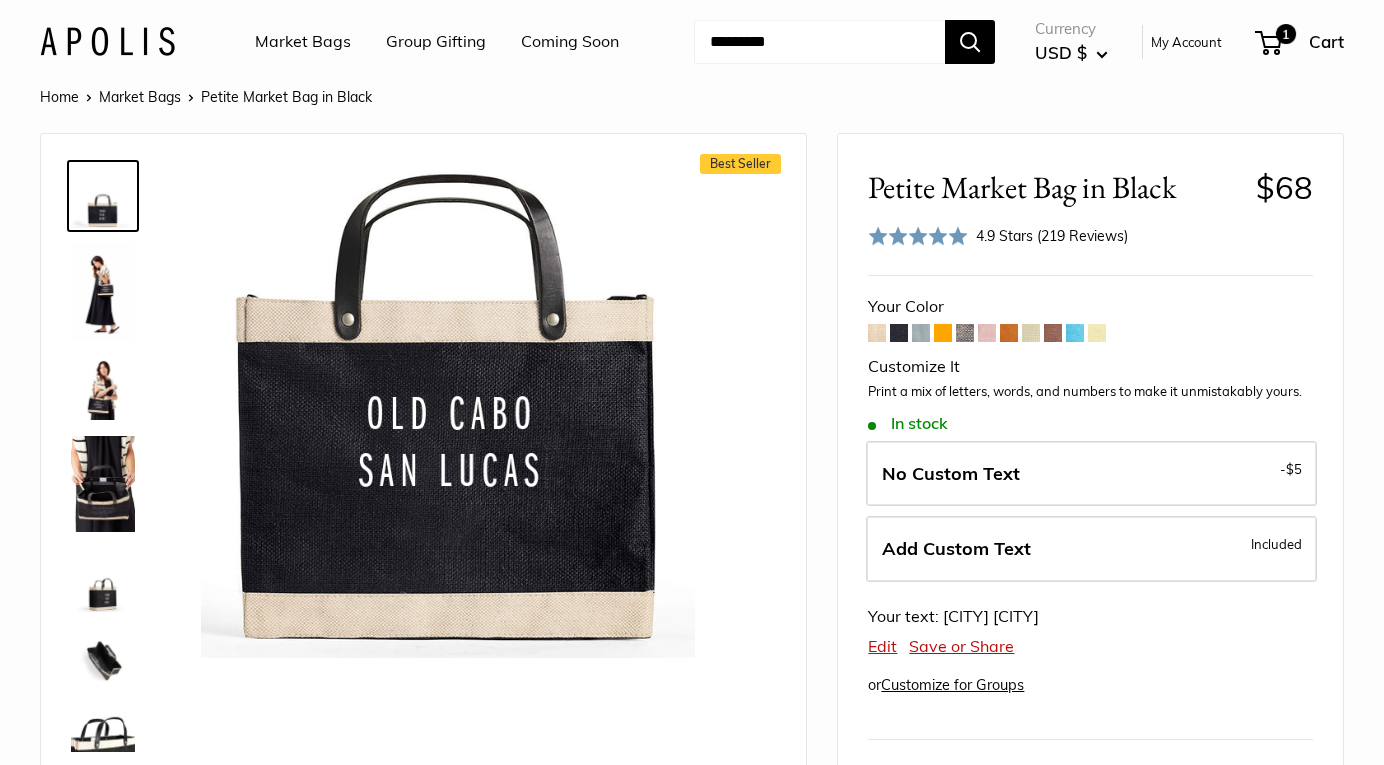 click on "Group Gifting" at bounding box center (436, 42) 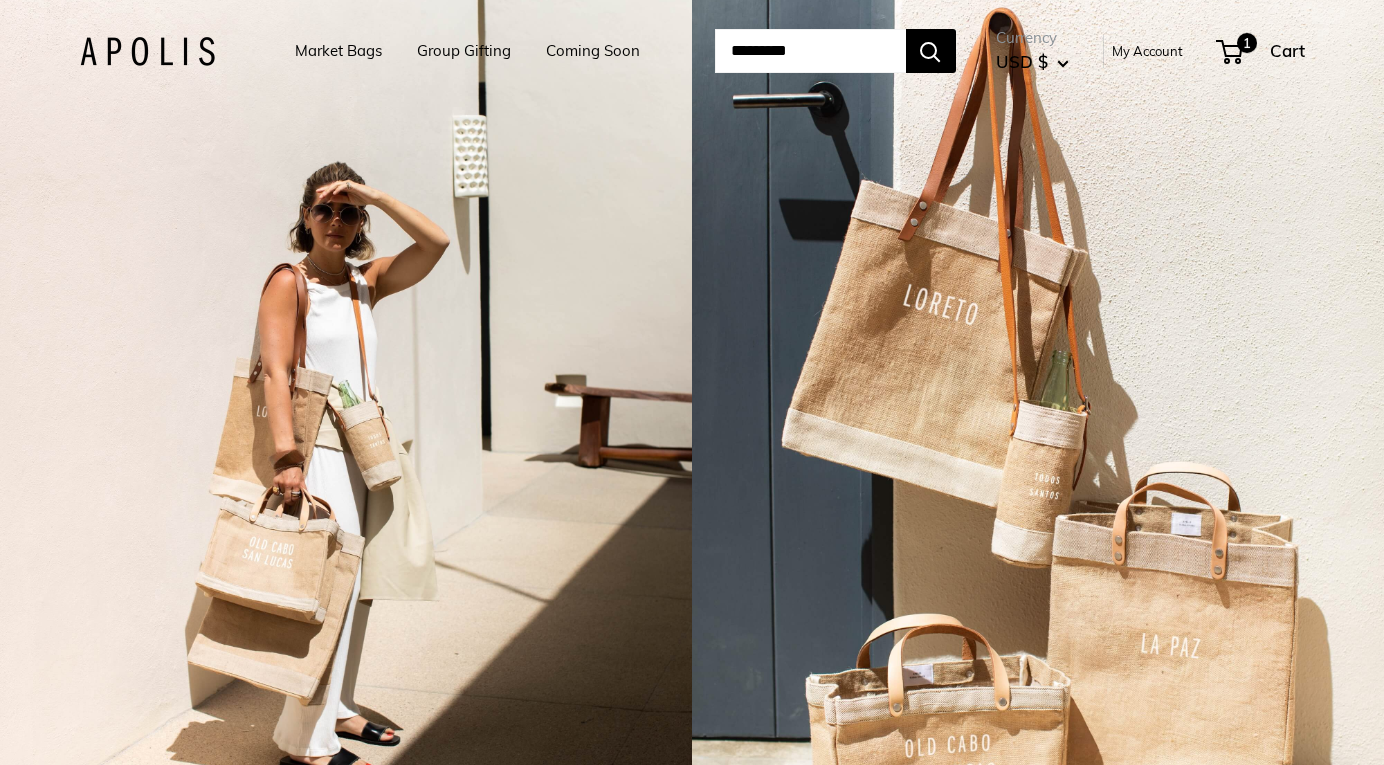 scroll, scrollTop: 0, scrollLeft: 0, axis: both 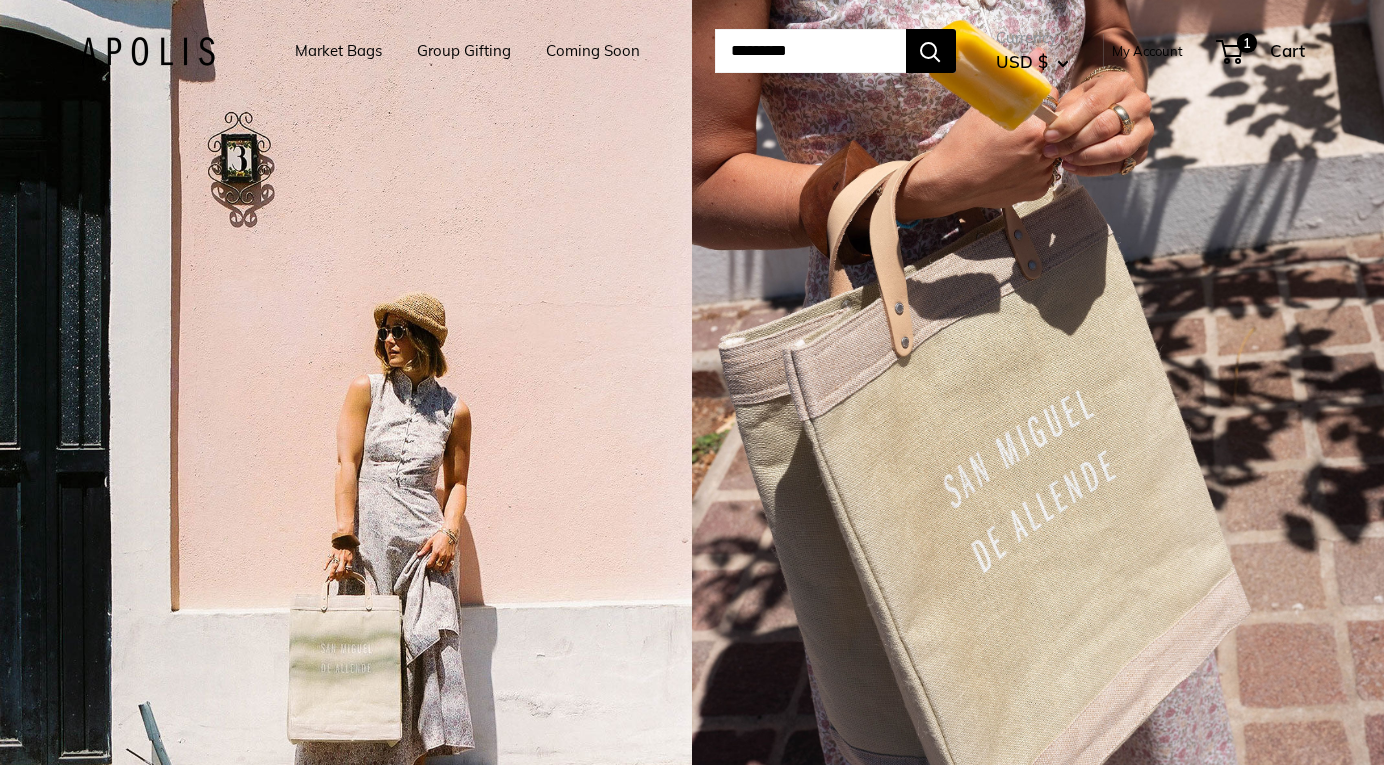 click on "About Us
Wholesale
Support
Return Policy
Terms of Service
Privacy Policy
We release a new limited version of the Original Apolis® Market Bag each week. Sign up to get early access!  GET EARLY ACCESS ******" at bounding box center [692, -1764] 